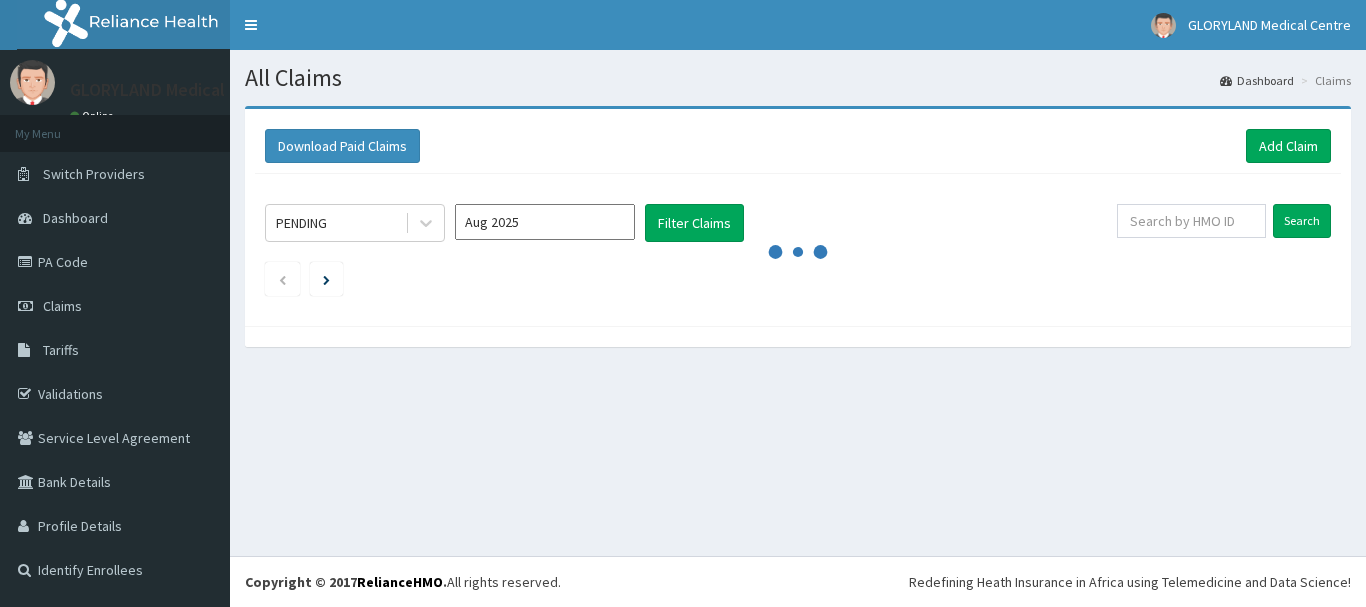 scroll, scrollTop: 0, scrollLeft: 0, axis: both 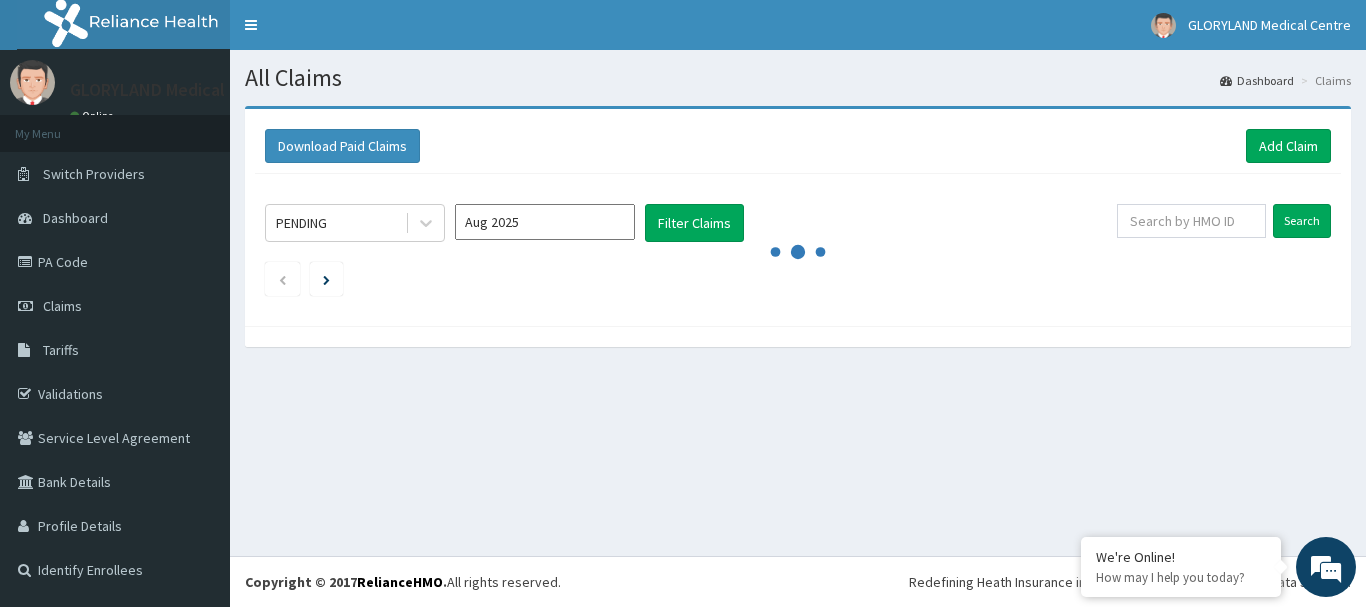 click on "Download Paid Claims Add Claim" at bounding box center (798, 146) 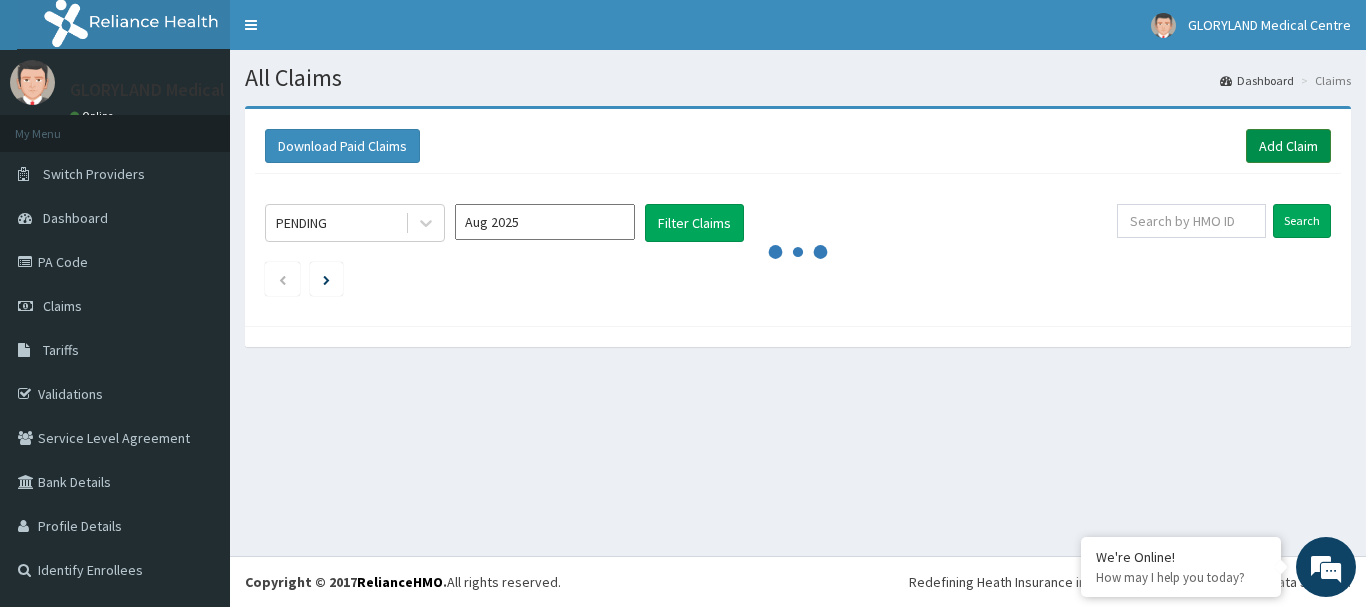 click on "Add Claim" at bounding box center [1288, 146] 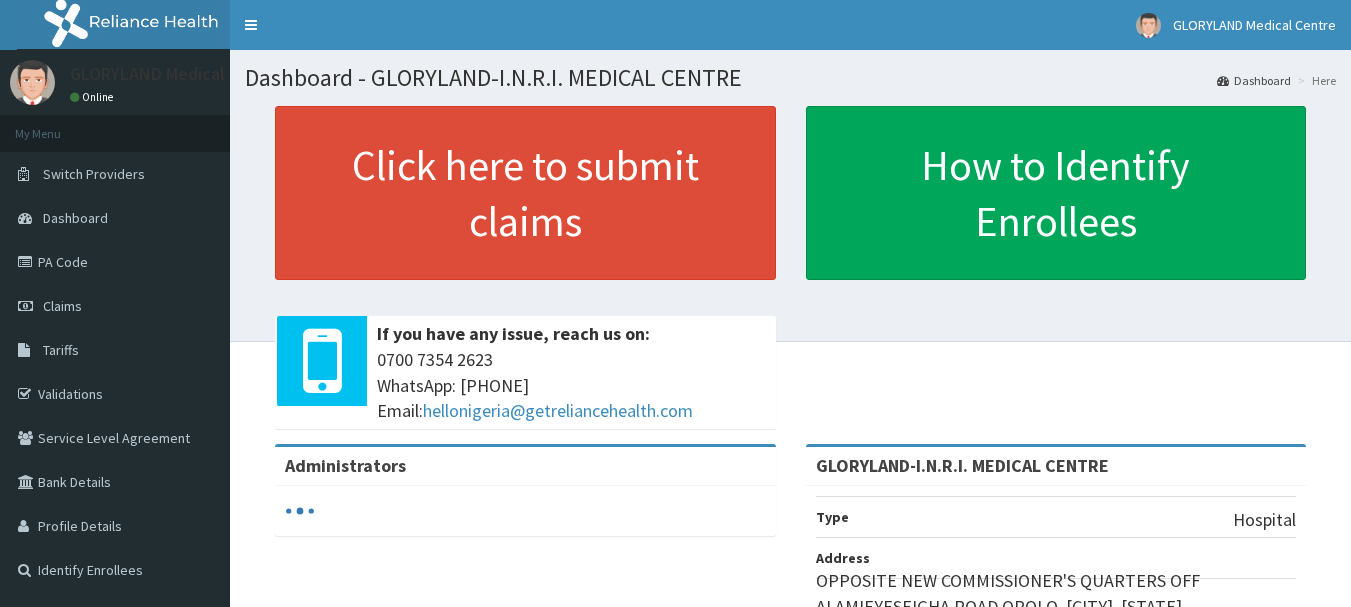 scroll, scrollTop: 0, scrollLeft: 0, axis: both 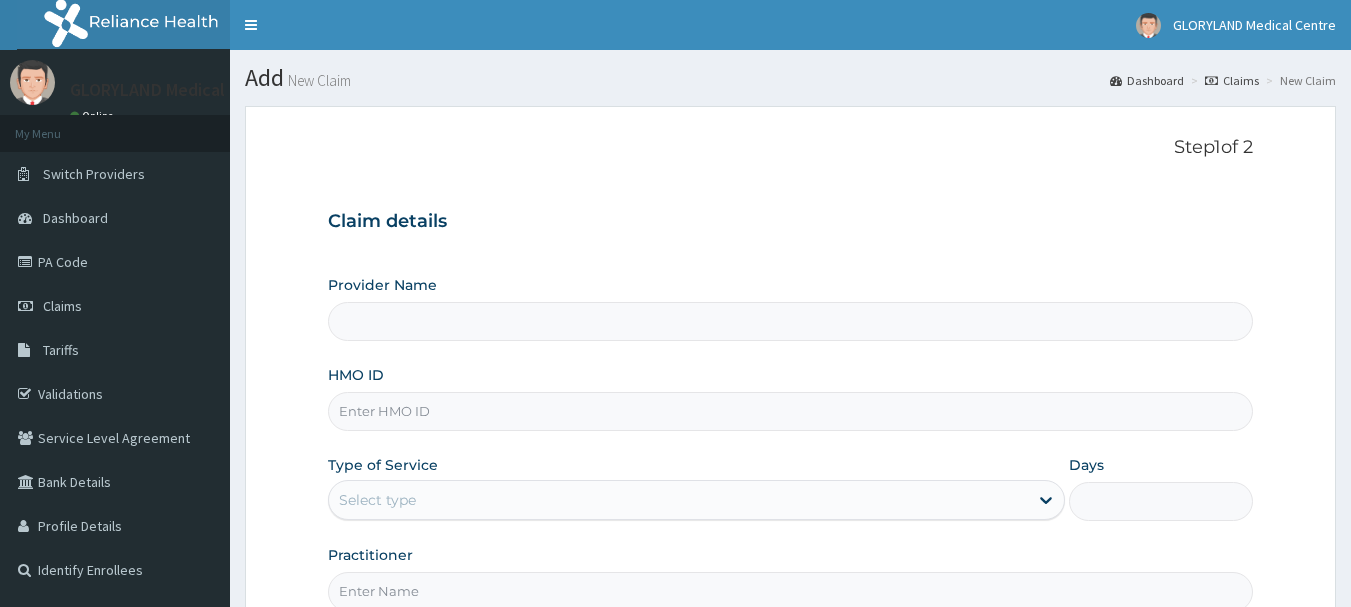 type on "GLORYLAND-I.N.R.I. MEDICAL CENTRE" 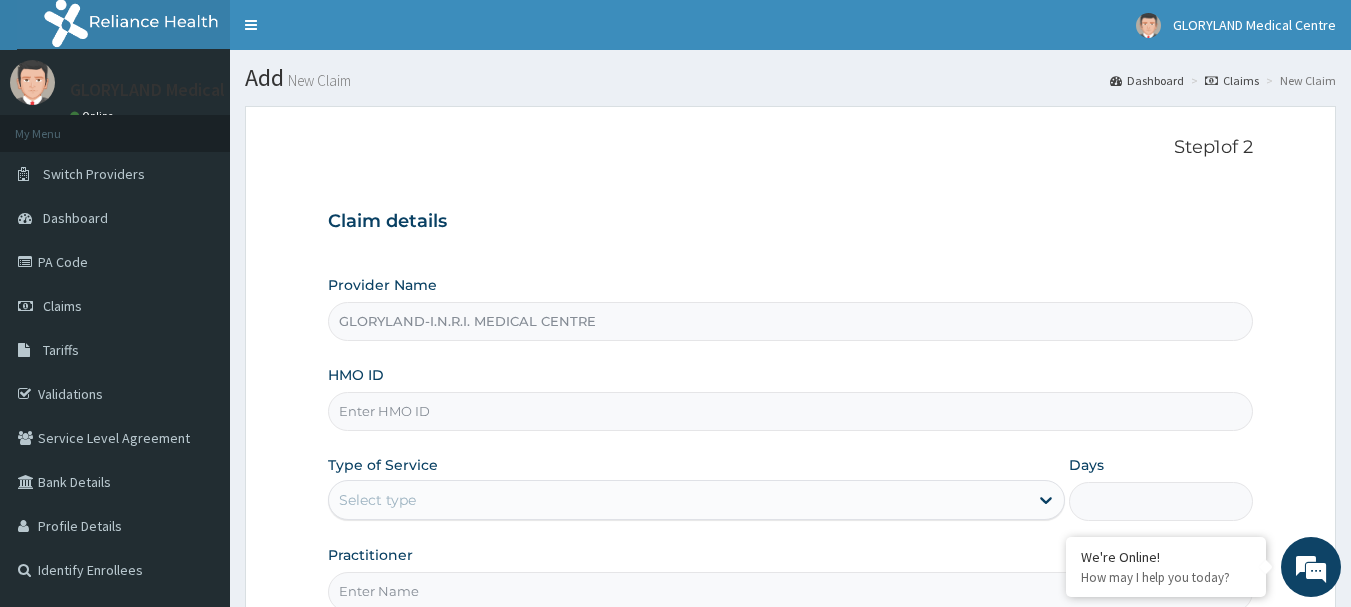 scroll, scrollTop: 0, scrollLeft: 0, axis: both 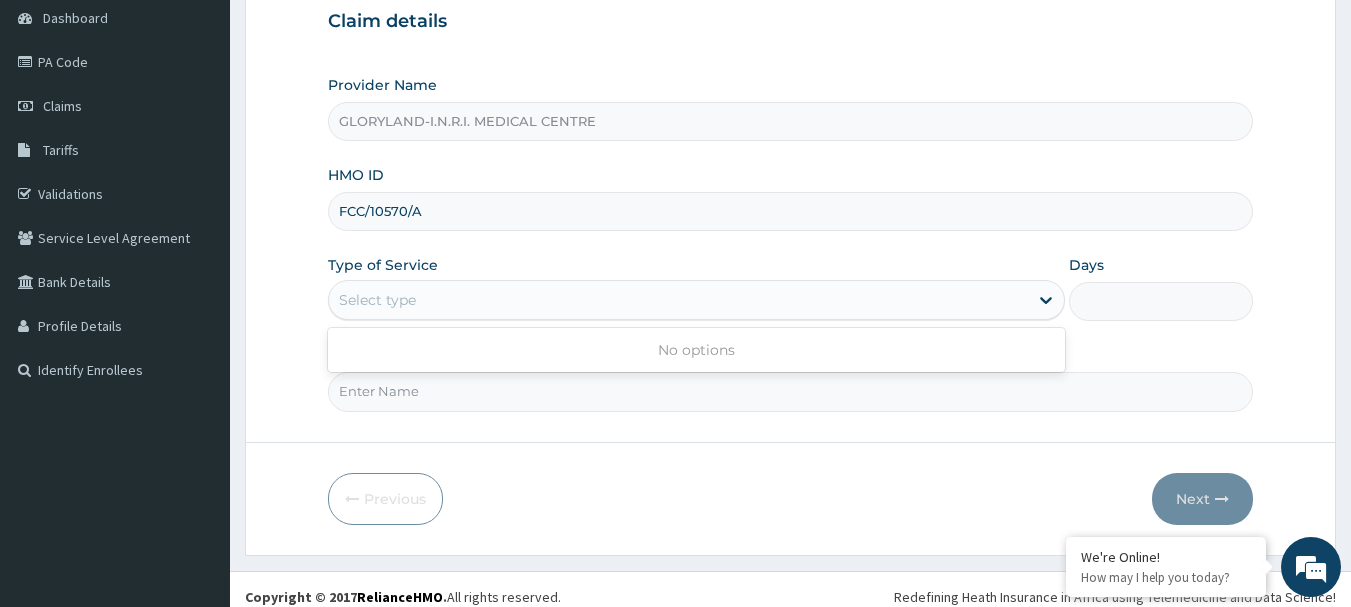 click on "Select type" at bounding box center [678, 300] 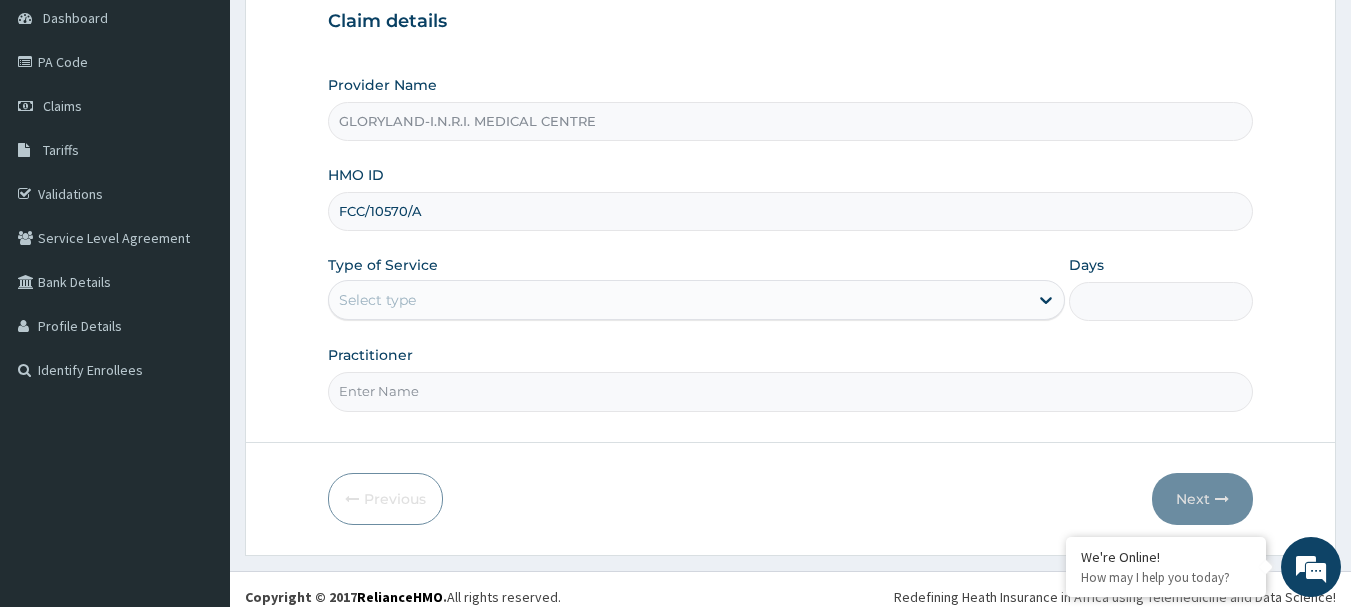 drag, startPoint x: 508, startPoint y: 455, endPoint x: 540, endPoint y: 353, distance: 106.901825 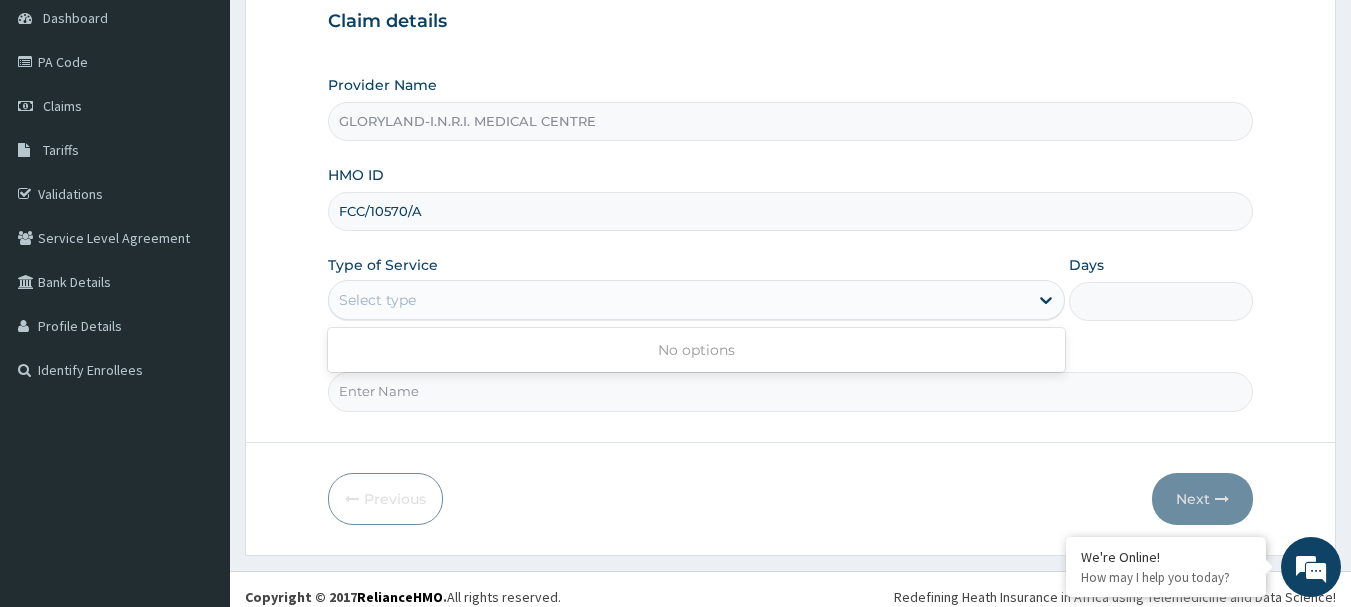 click on "Select type" at bounding box center [678, 300] 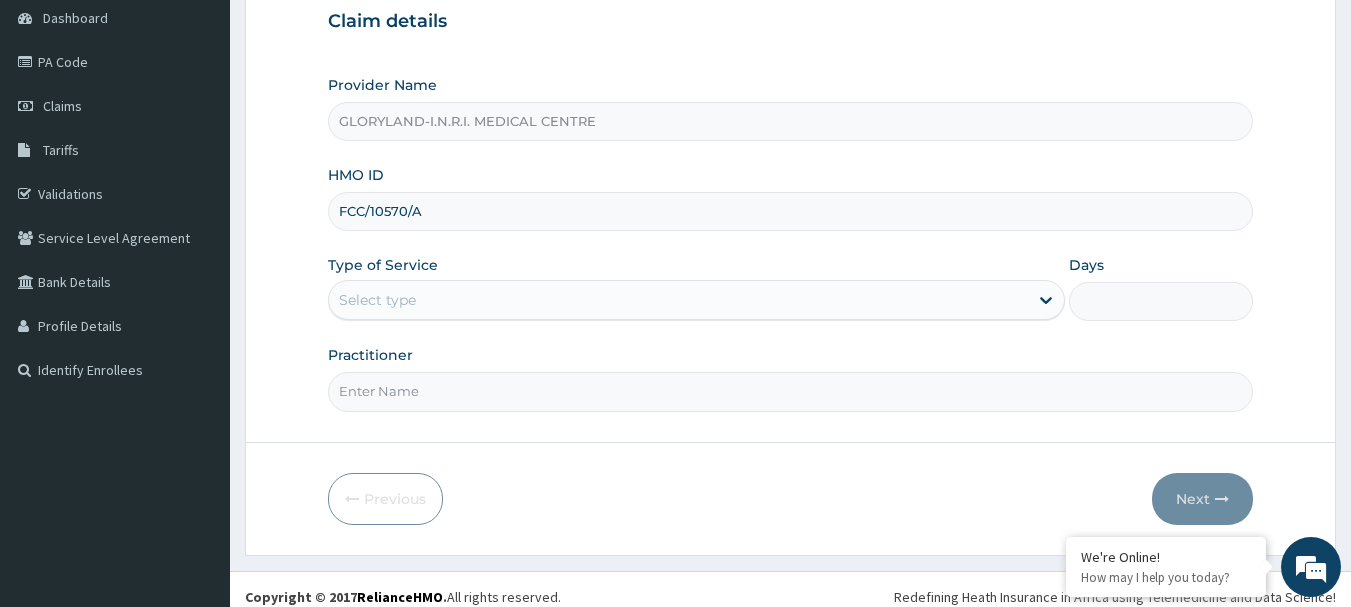 click on "Select type" at bounding box center (678, 300) 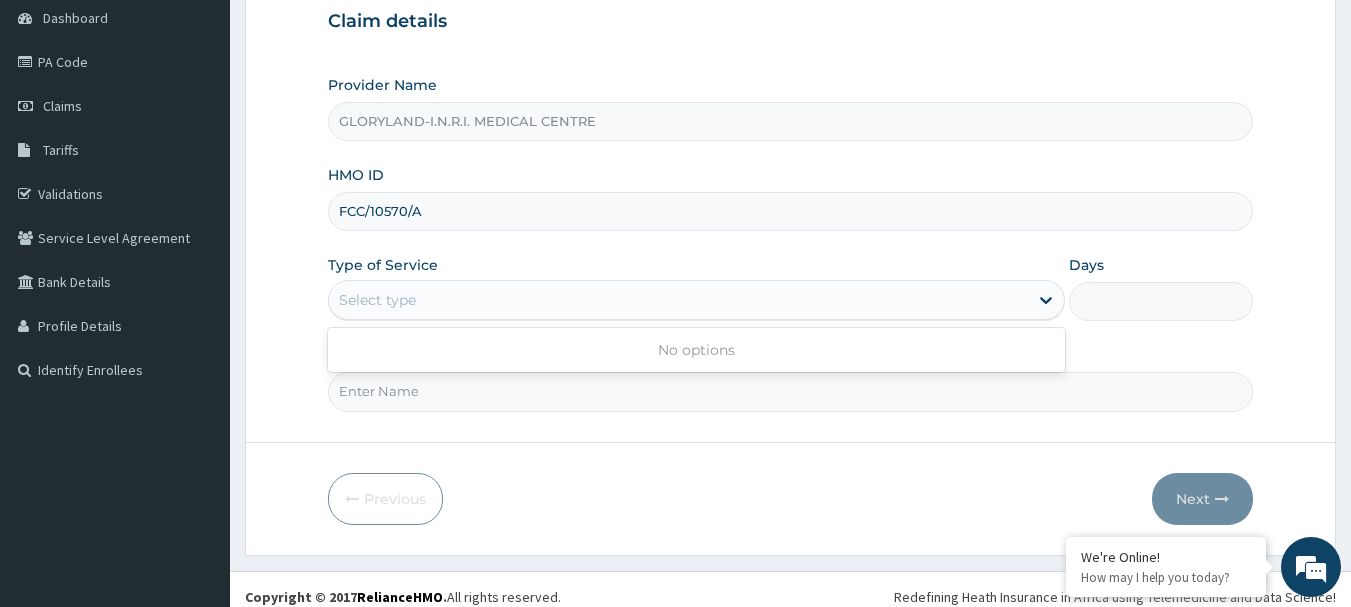 click on "Step  1  of 2 Claim details Provider Name GLORYLAND-I.N.R.I. MEDICAL CENTRE HMO ID FCC/10570/A Type of Service   Use Up and Down to choose options, press Enter to select the currently focused option, press Escape to exit the menu, press Tab to select the option and exit the menu. Select type No options Days Practitioner     Previous   Next" at bounding box center (790, 230) 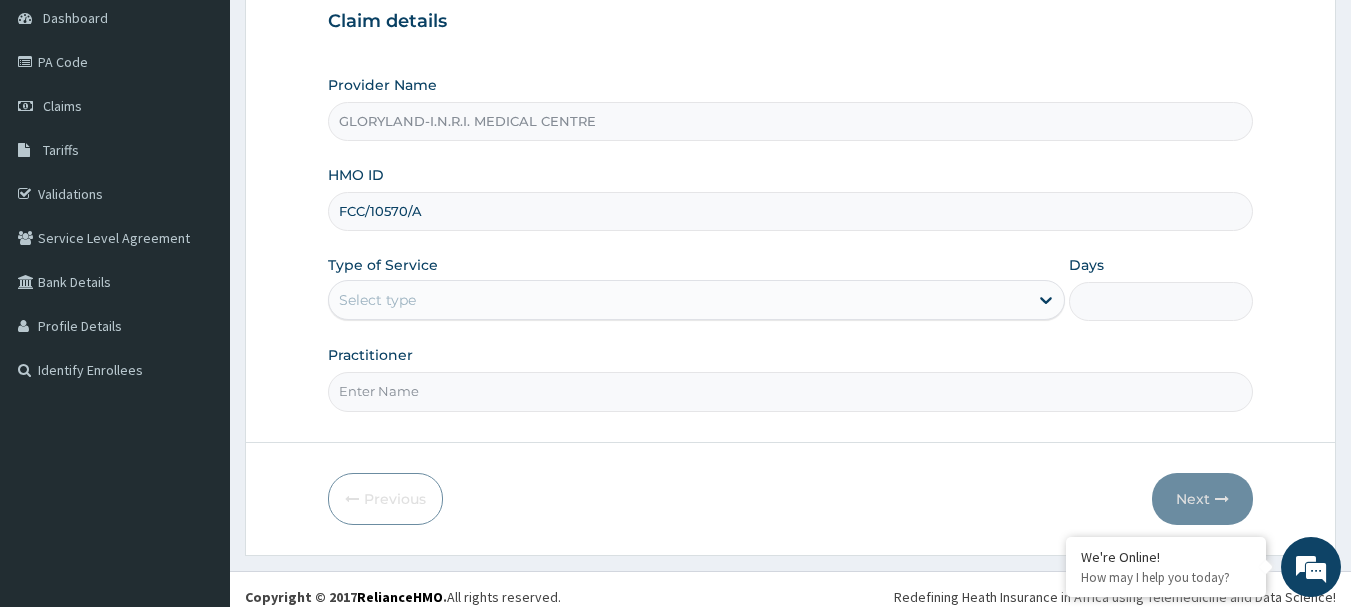 click on "Select type" at bounding box center [678, 300] 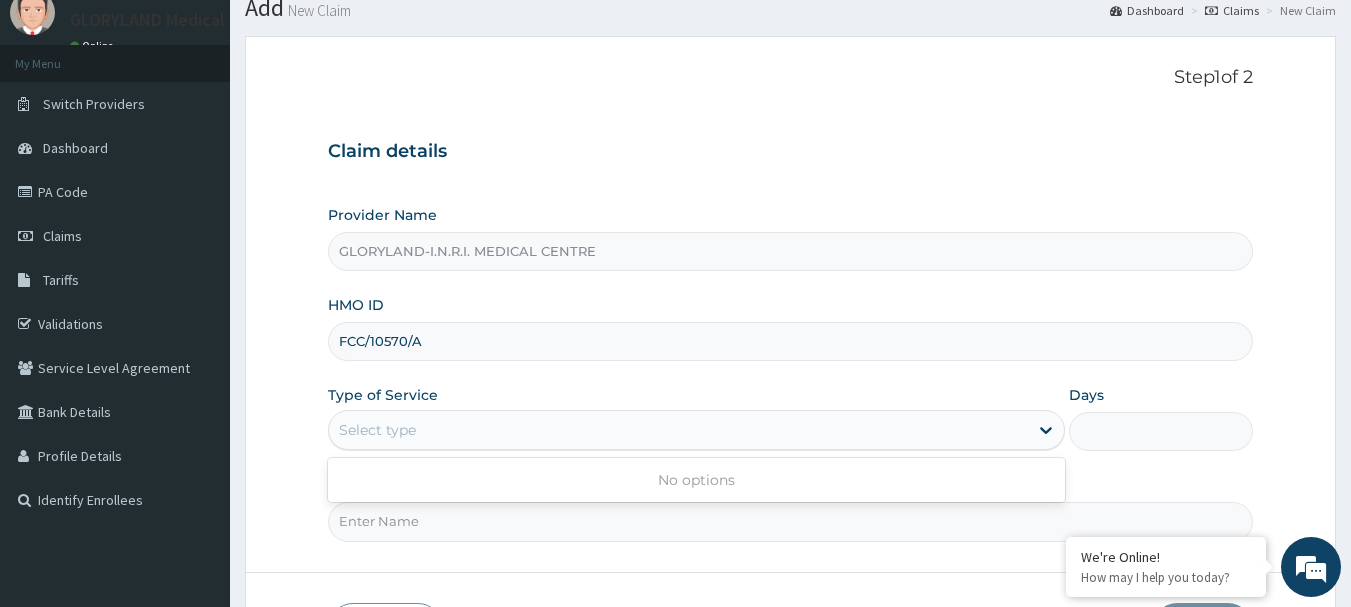 scroll, scrollTop: 215, scrollLeft: 0, axis: vertical 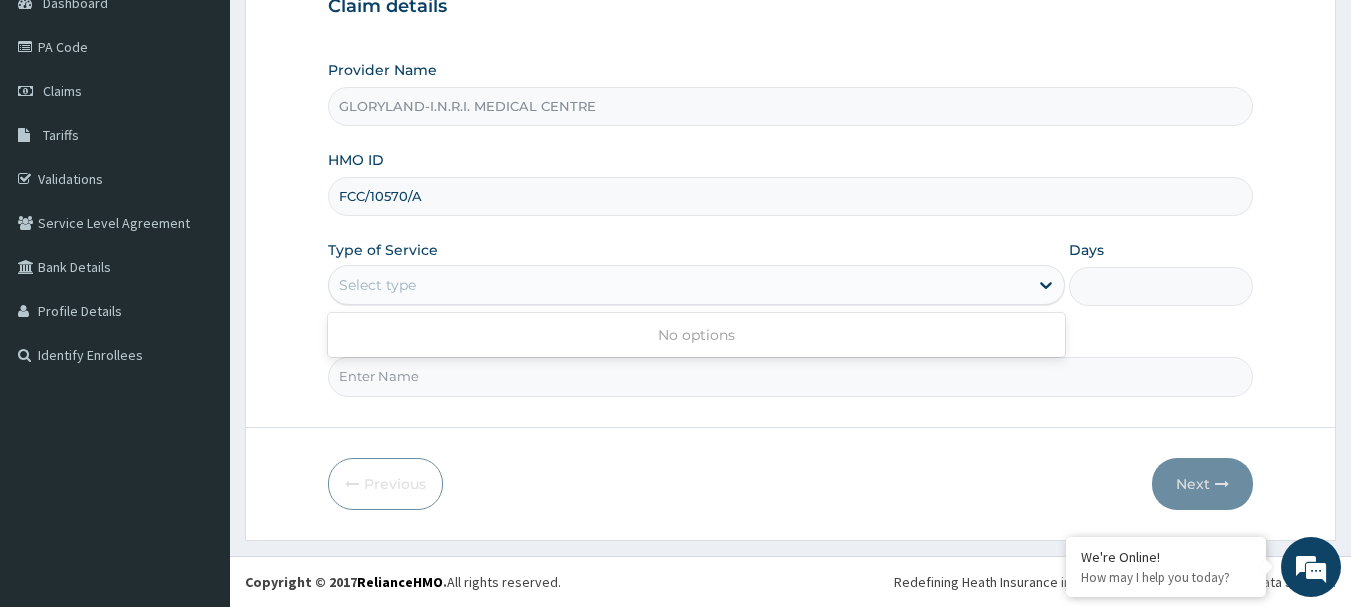 click on "FCC/[NUMBER]/A" at bounding box center [791, 196] 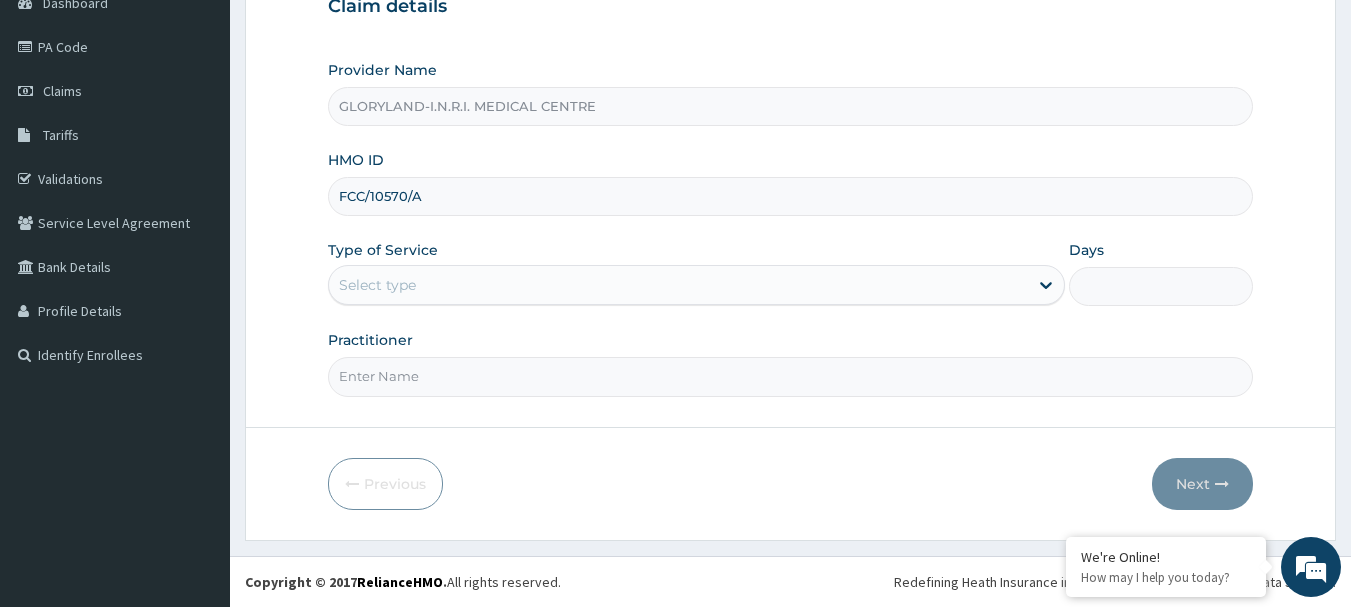 type on "fcc/[NUMBER]/a" 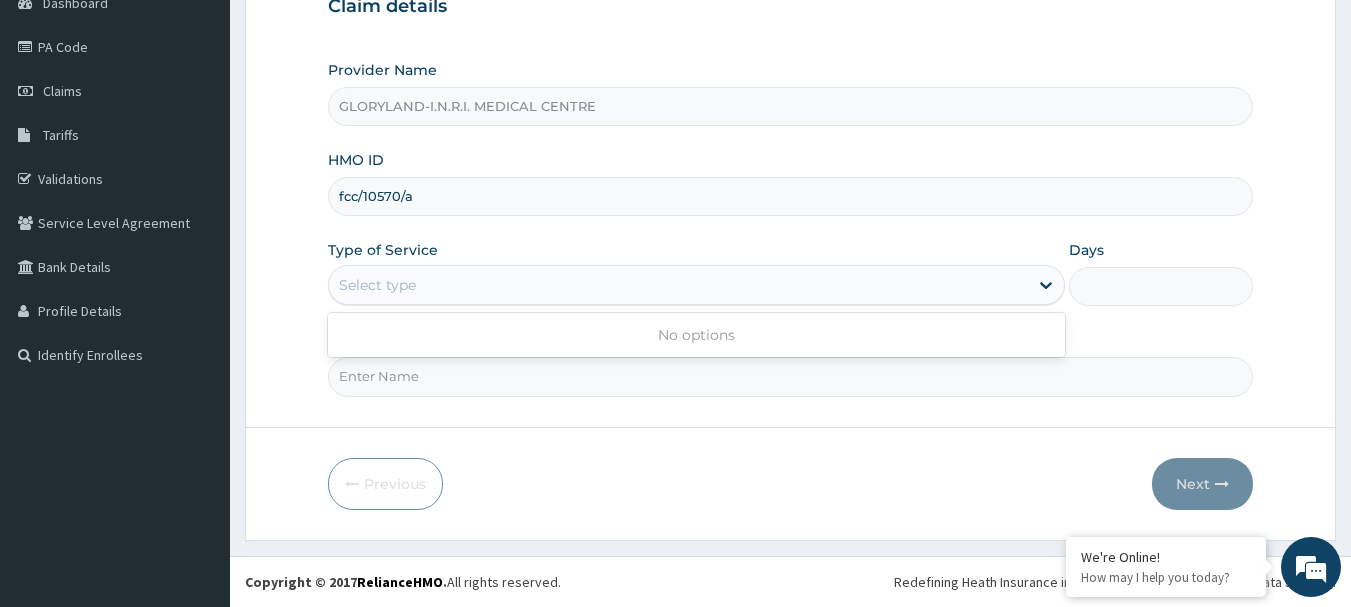 click on "Select type" at bounding box center [678, 285] 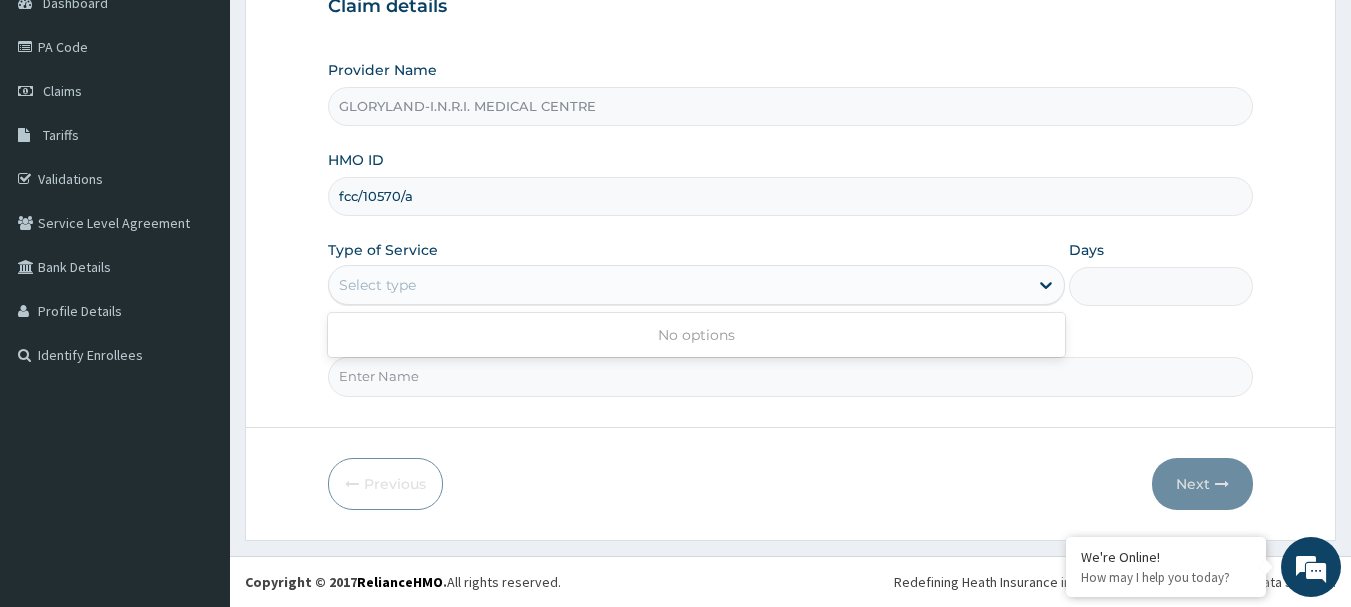 click on "Practitioner" at bounding box center (791, 376) 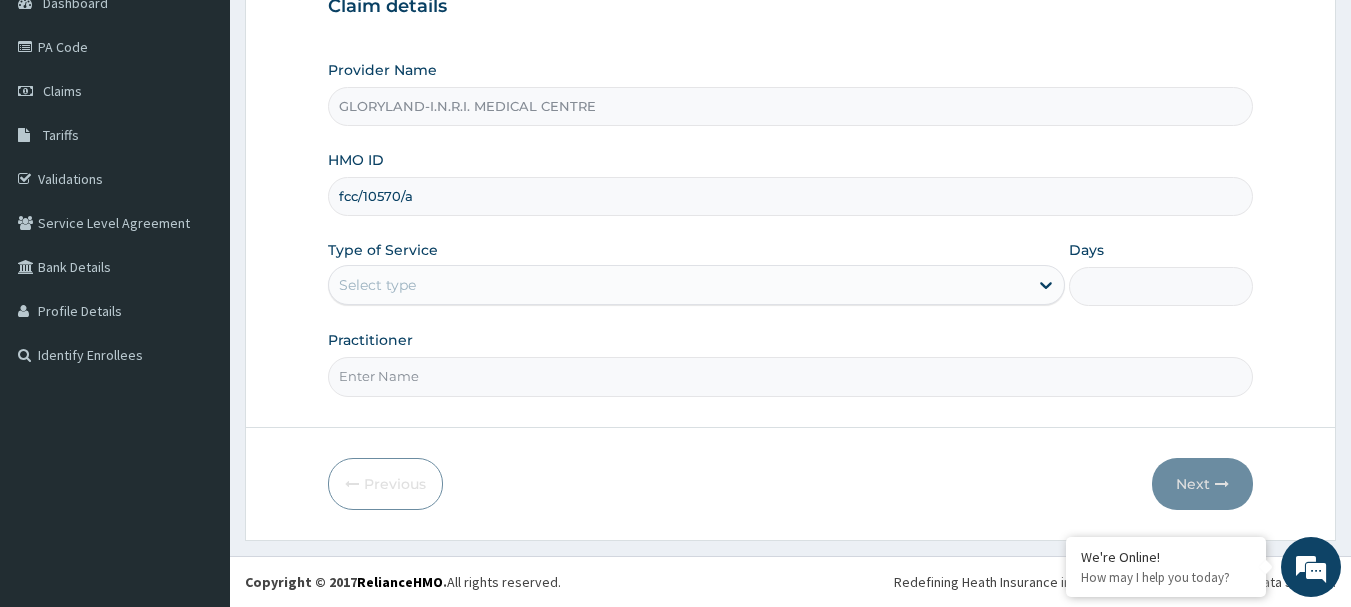 type on "DR KUTE" 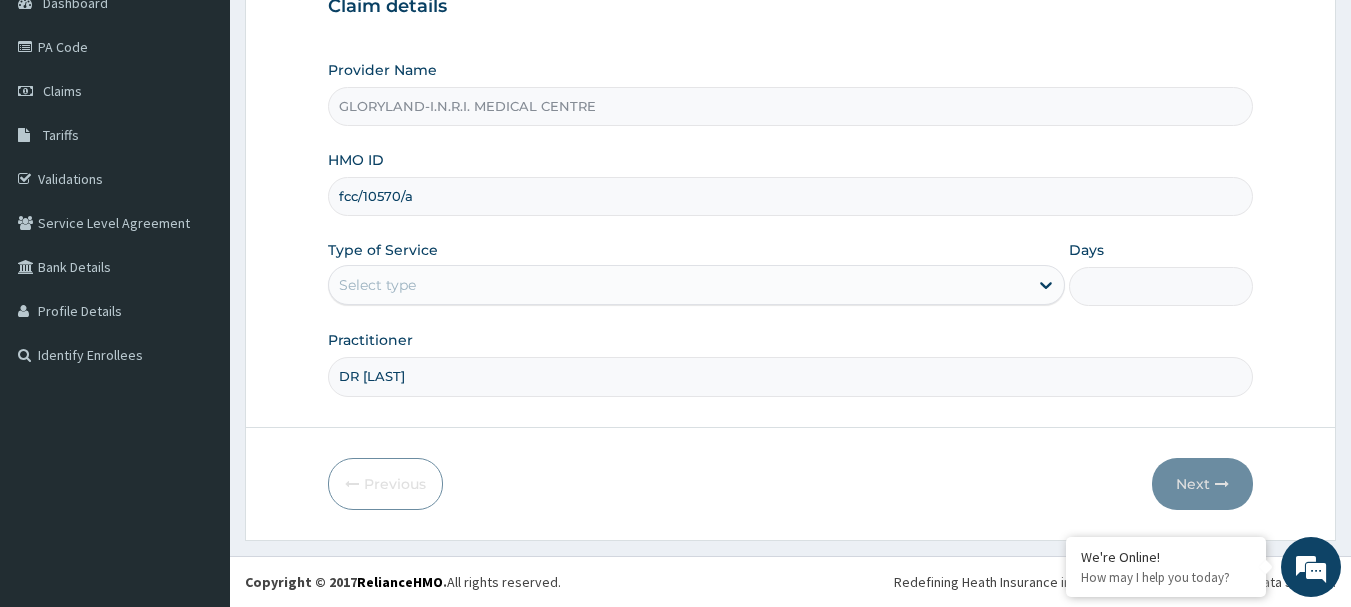 click on "Days" at bounding box center (1161, 286) 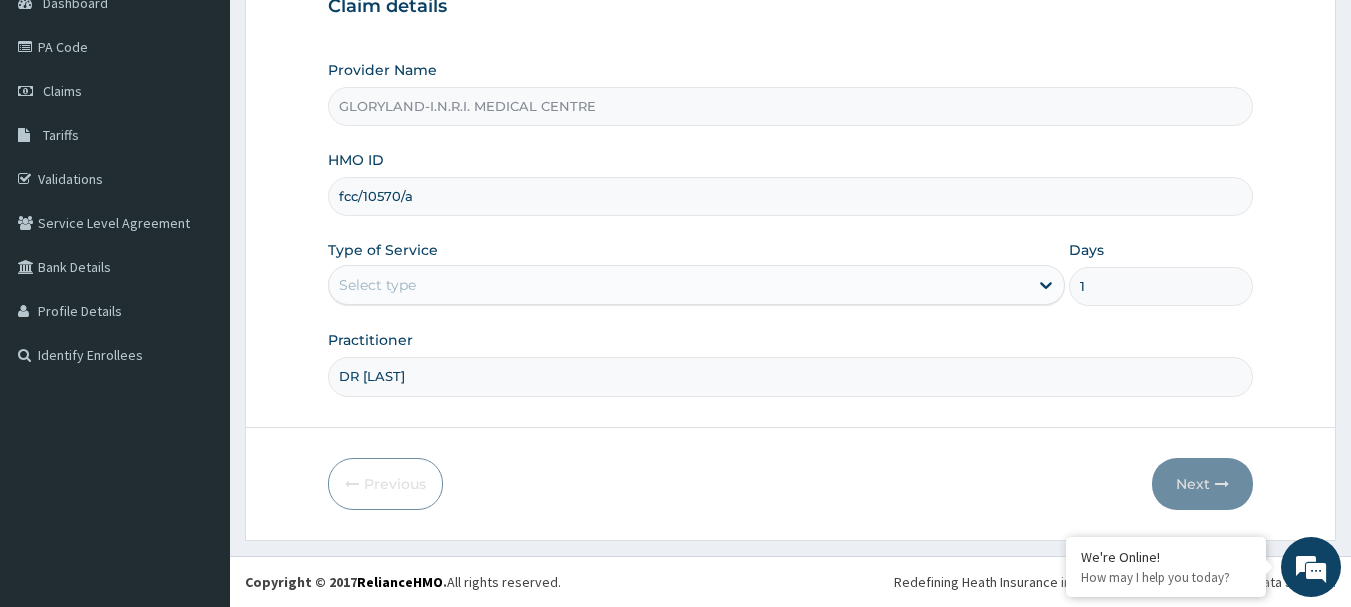 type on "1" 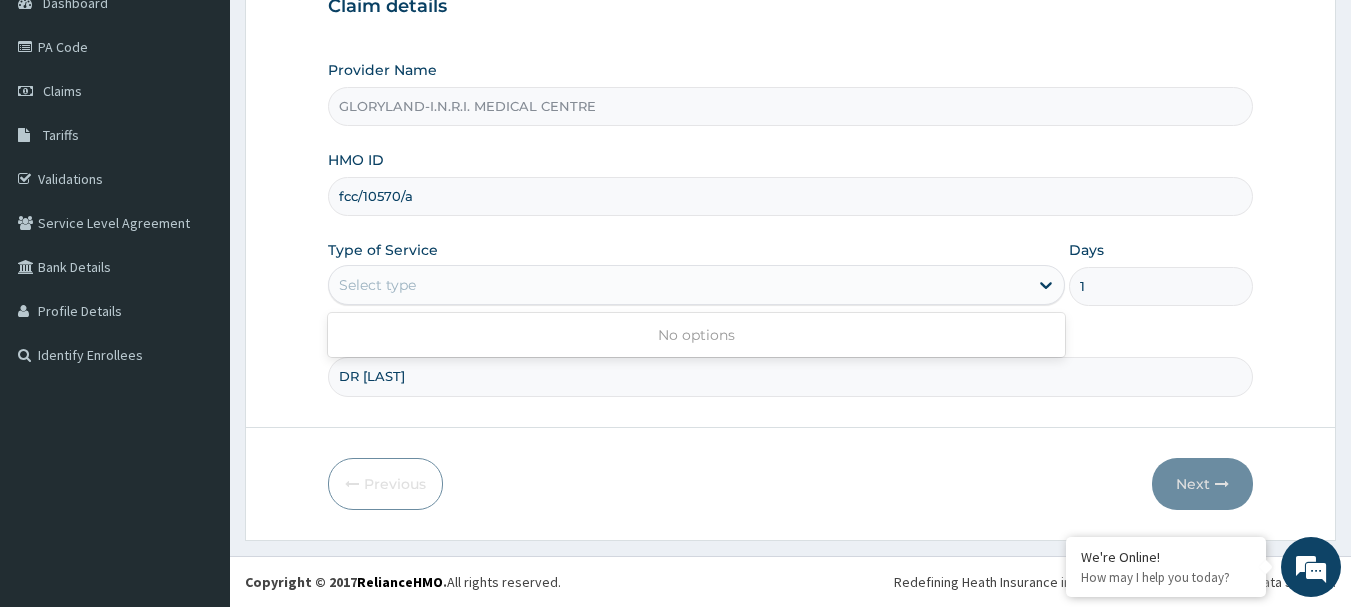 click on "Type of Service   Use Up and Down to choose options, press Enter to select the currently focused option, press Escape to exit the menu, press Tab to select the option and exit the menu. Select type No options" at bounding box center [696, 273] 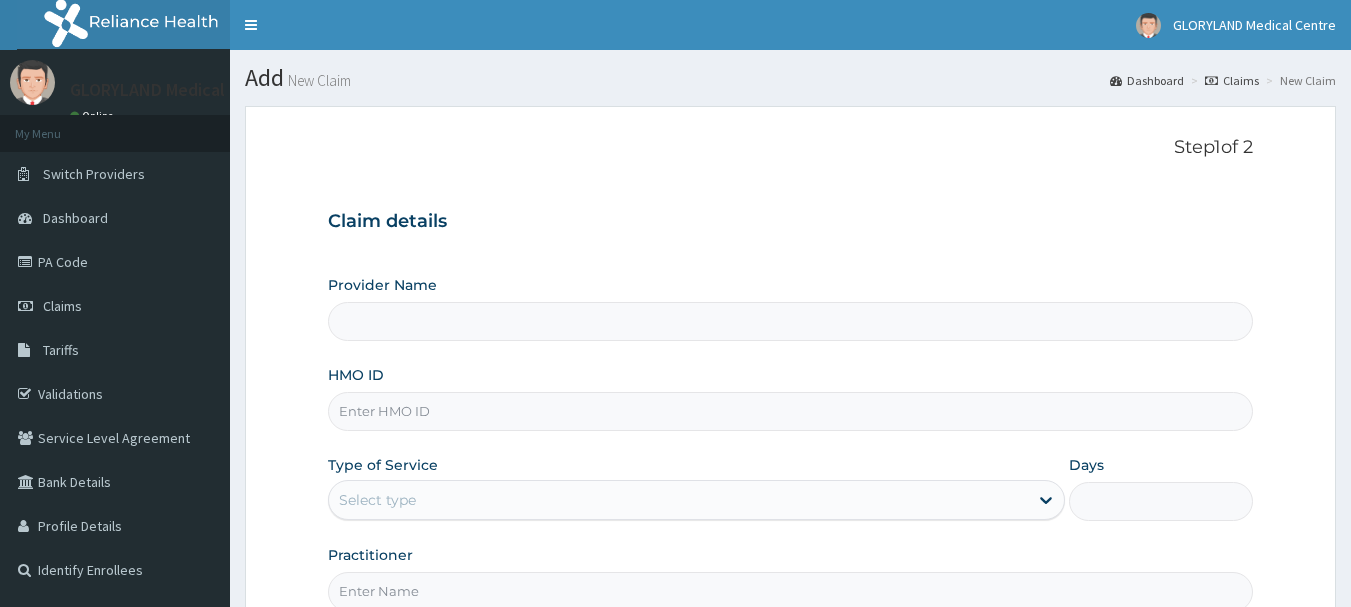 scroll, scrollTop: 215, scrollLeft: 0, axis: vertical 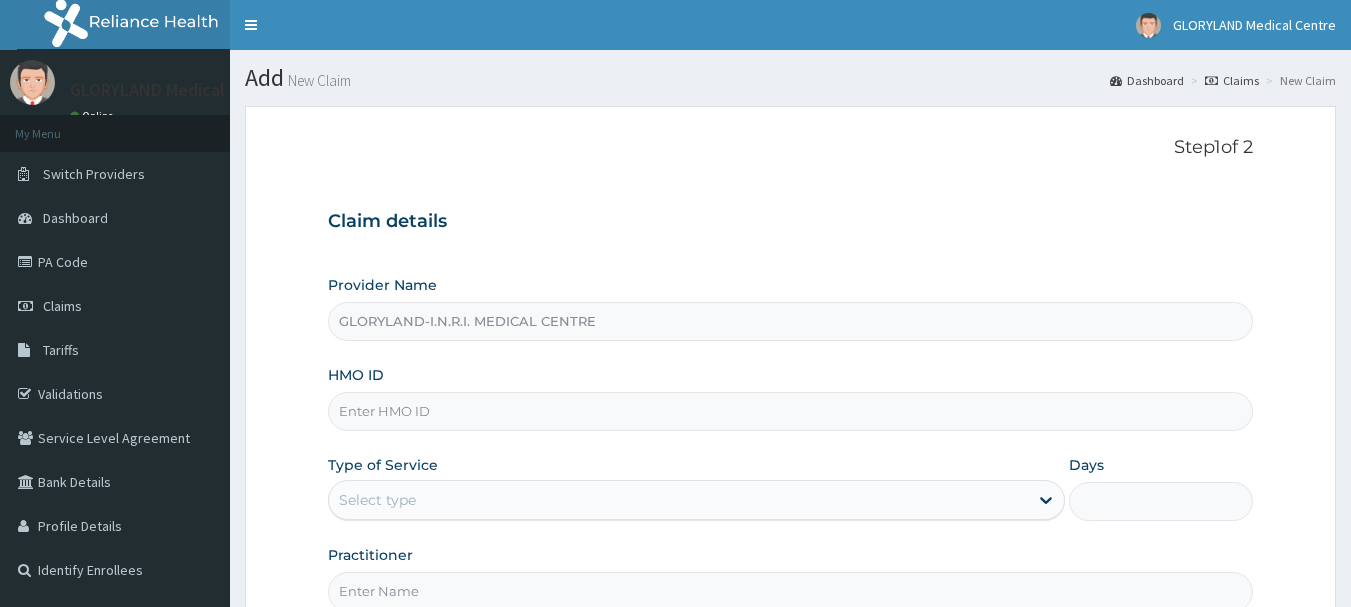 paste on "FCC/[NUMBER]/A" 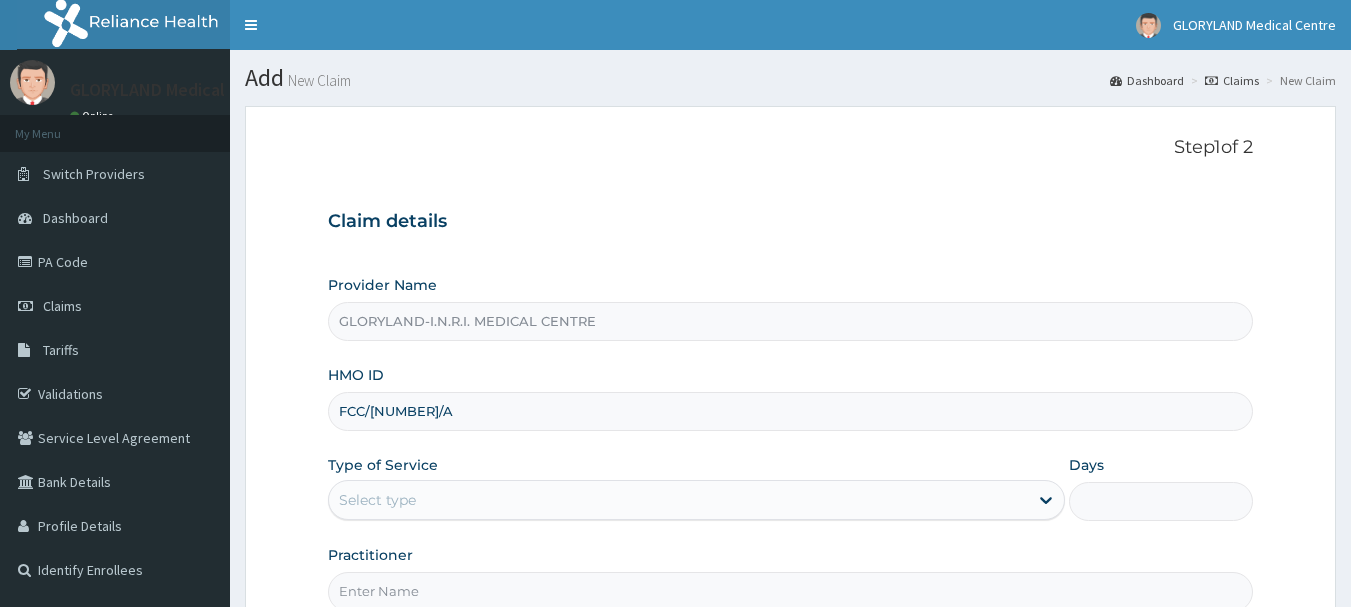 type on "fcc/[NUMBER]/a" 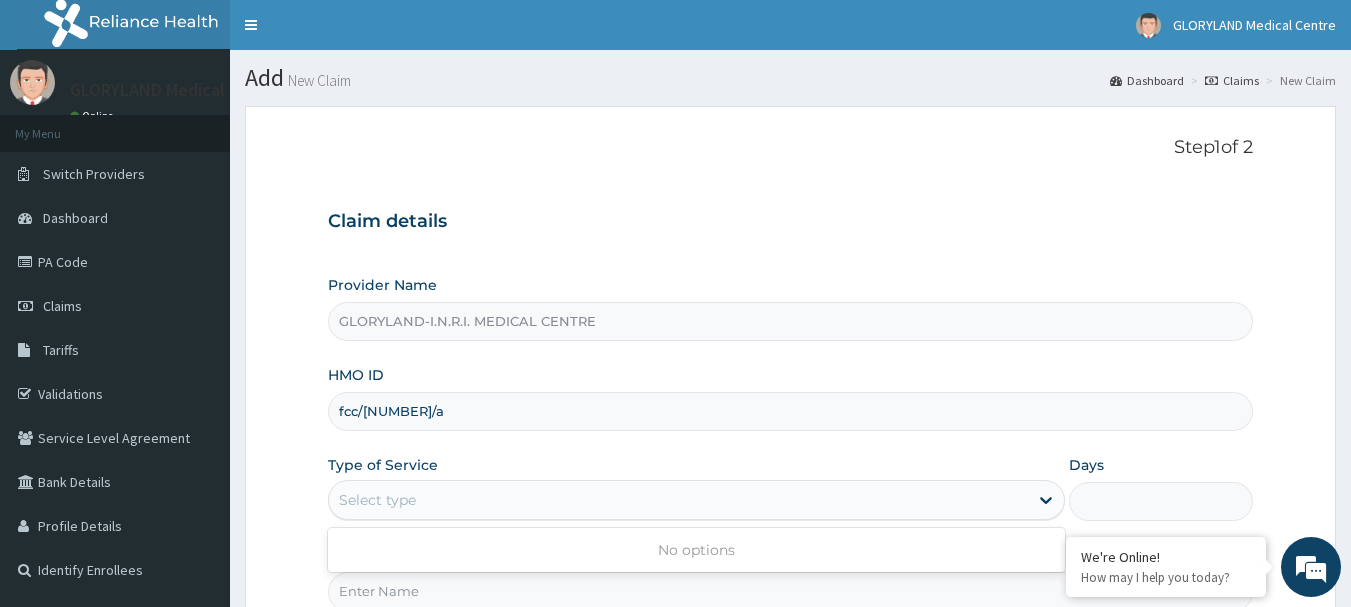 click on "Select type" at bounding box center [678, 500] 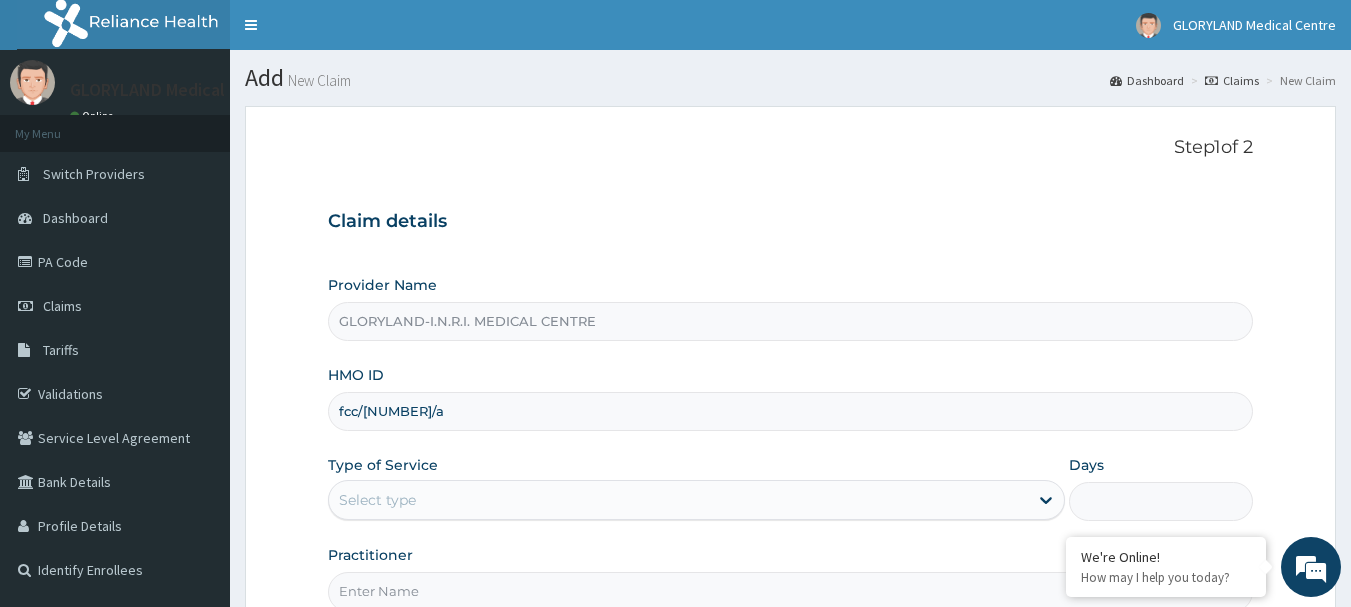 click on "Select type" at bounding box center [678, 500] 